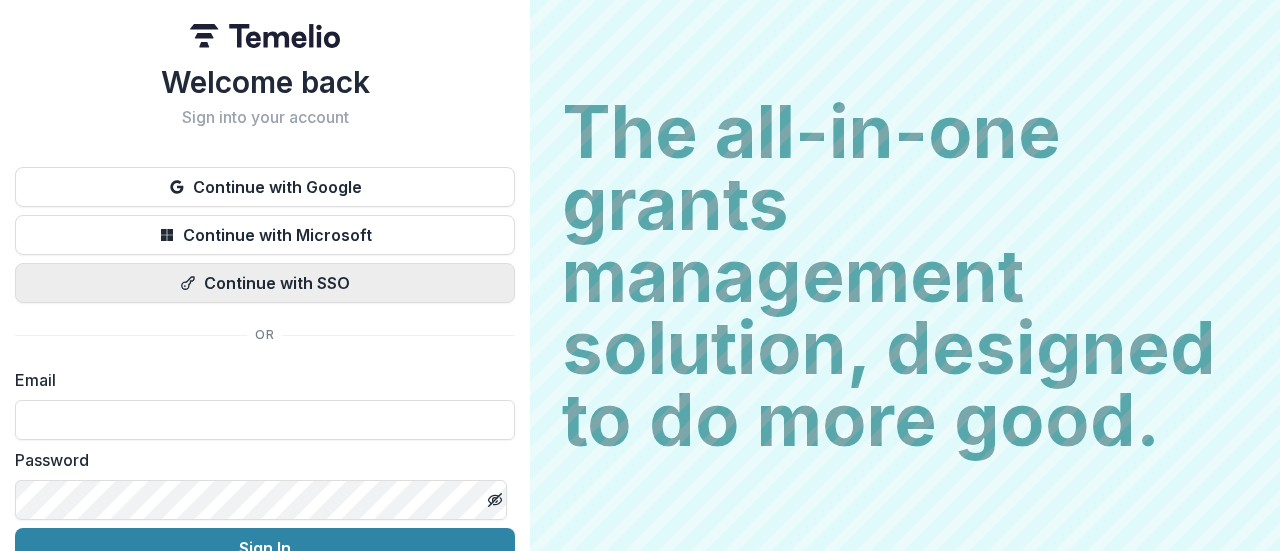 scroll, scrollTop: 0, scrollLeft: 0, axis: both 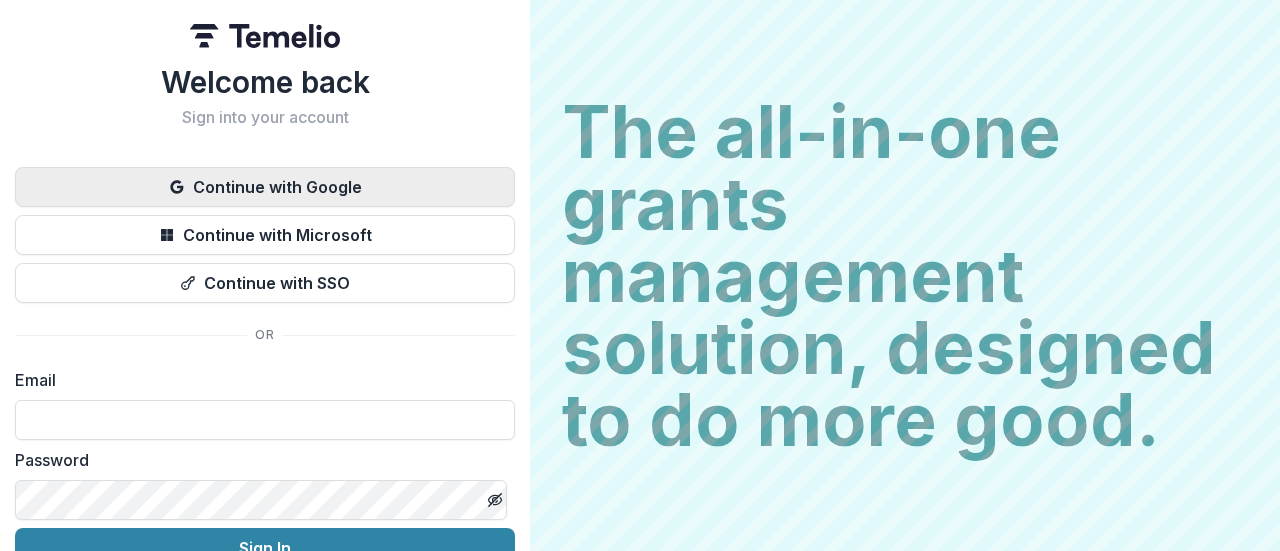 click on "Continue with Google" at bounding box center [265, 187] 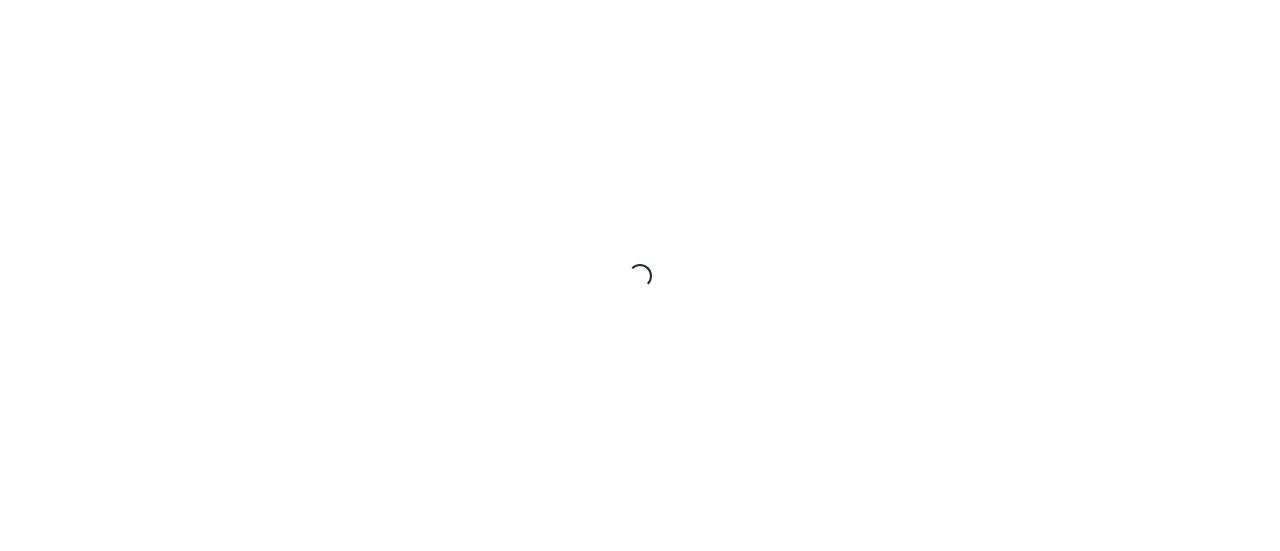 scroll, scrollTop: 0, scrollLeft: 0, axis: both 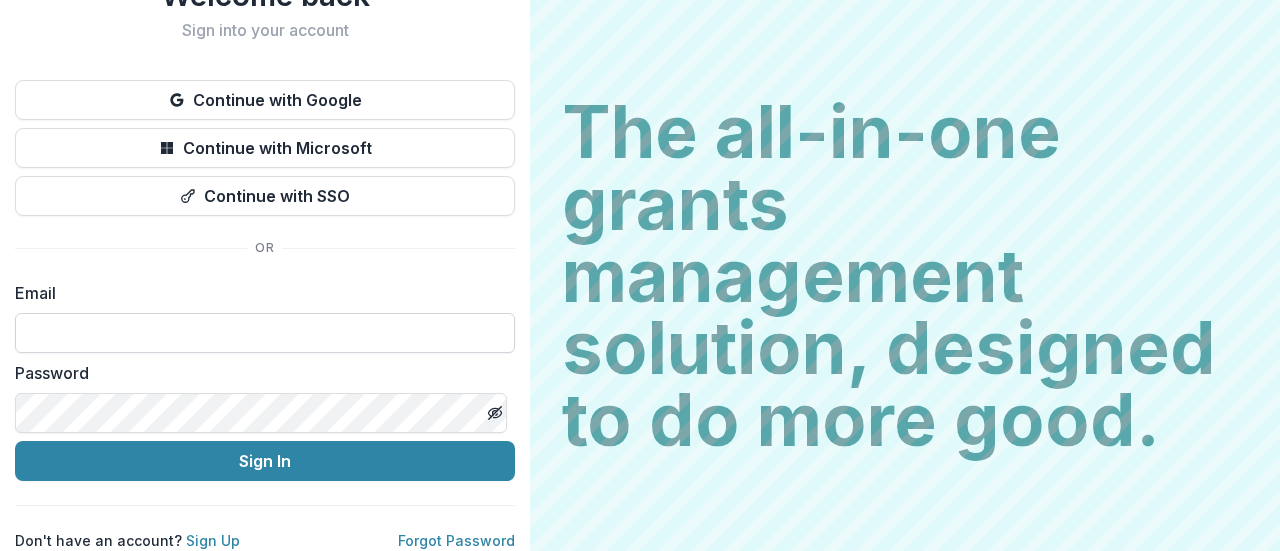 click at bounding box center [265, 333] 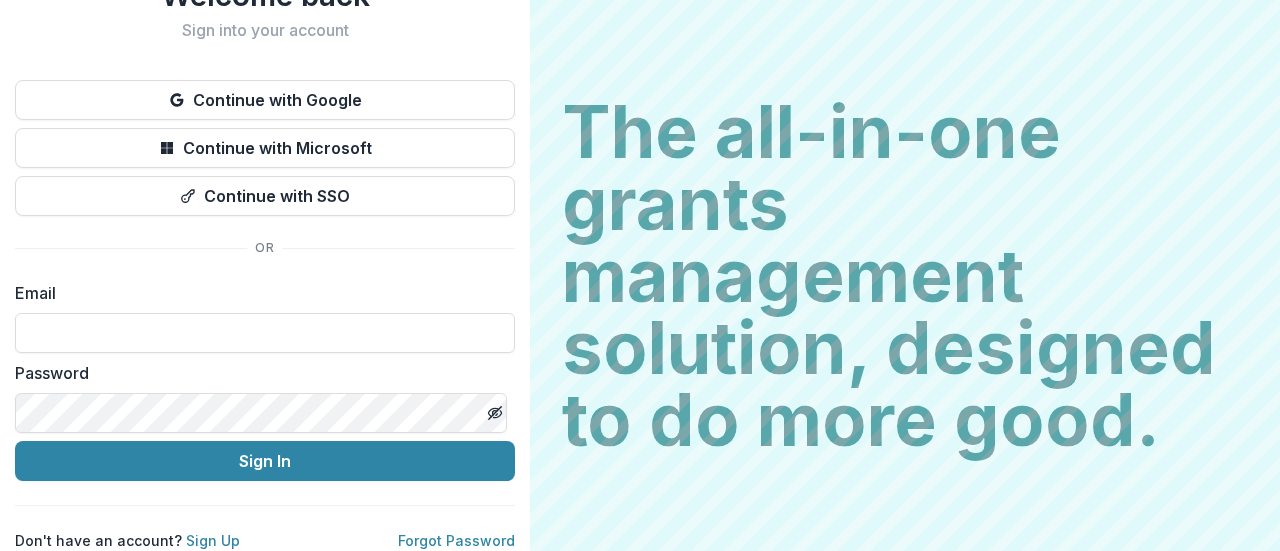 type on "**********" 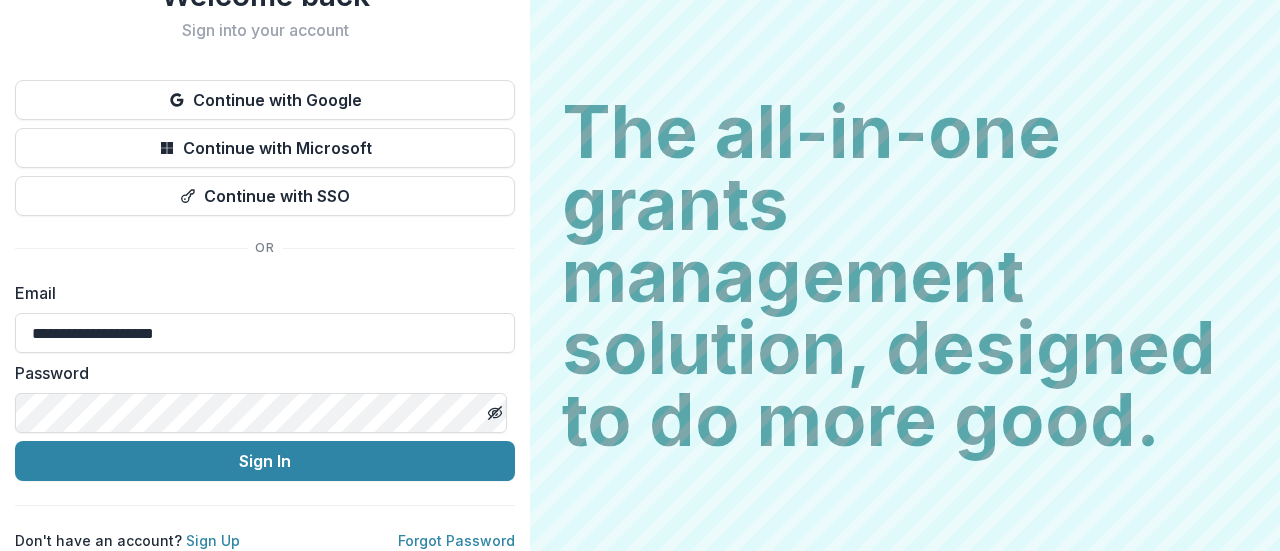 click on "**********" at bounding box center [265, 264] 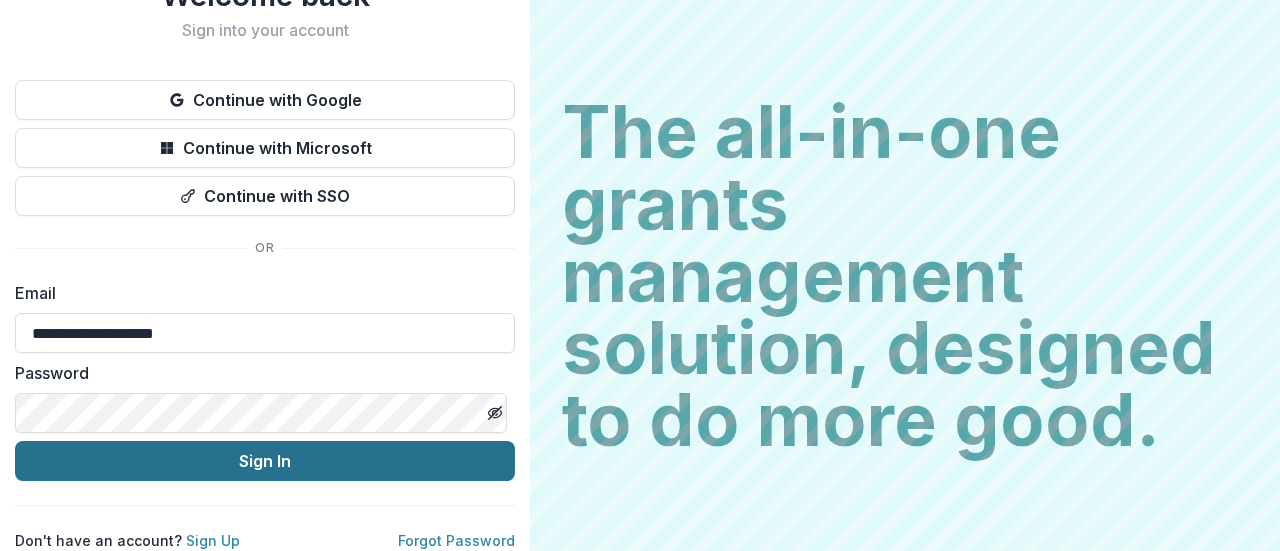 click on "Sign In" at bounding box center (265, 461) 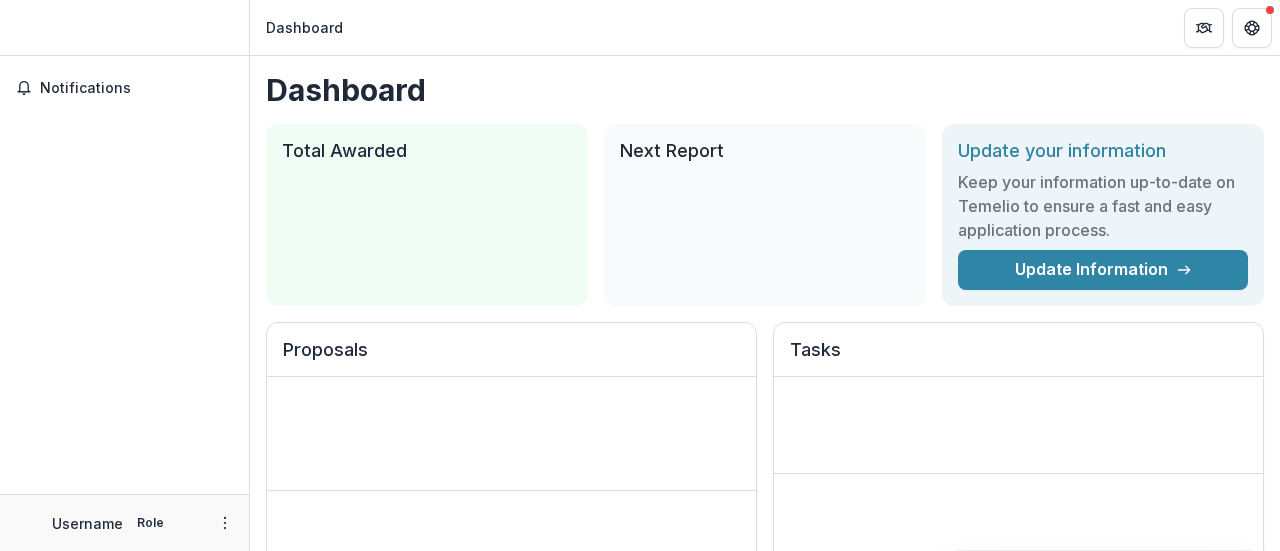 scroll, scrollTop: 0, scrollLeft: 0, axis: both 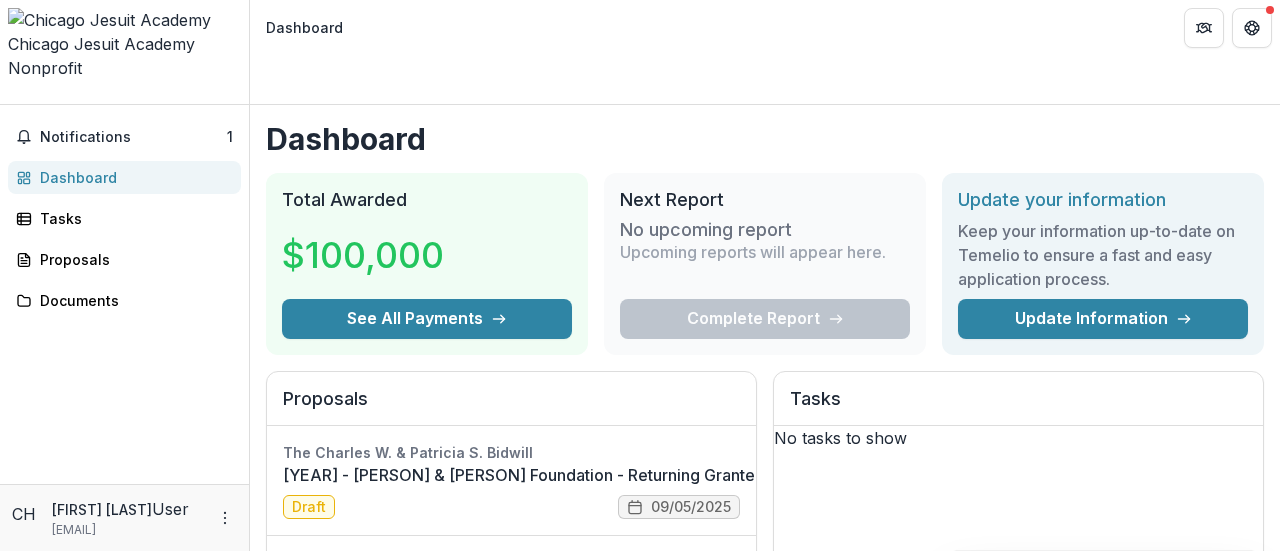 click on "Notifications 1 Dashboard Tasks Proposals Documents" at bounding box center (124, 294) 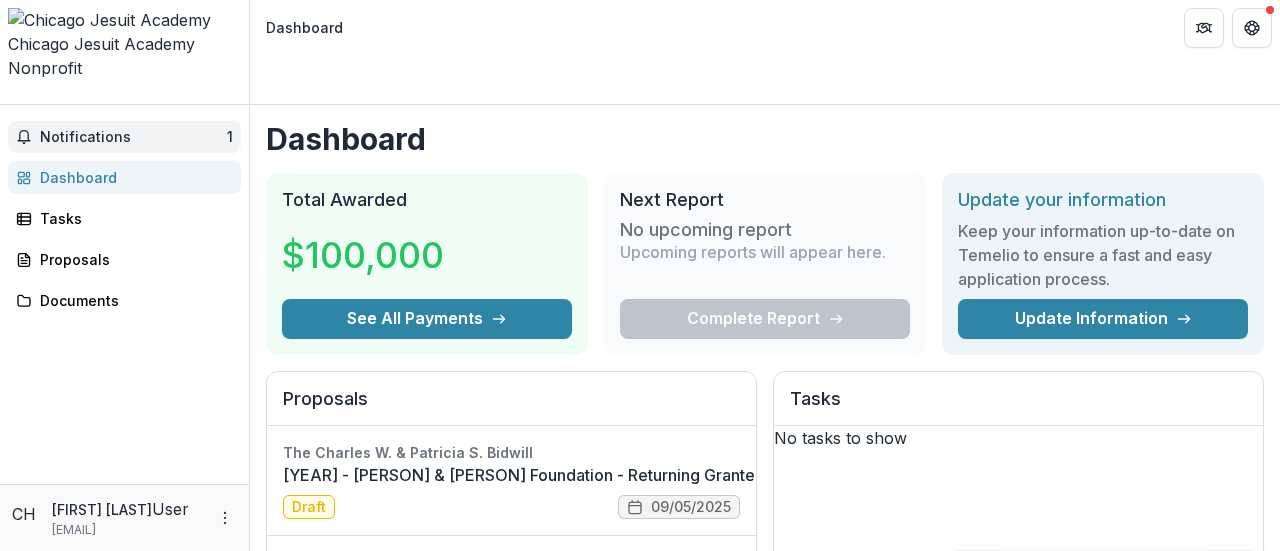 click on "Notifications" at bounding box center [133, 137] 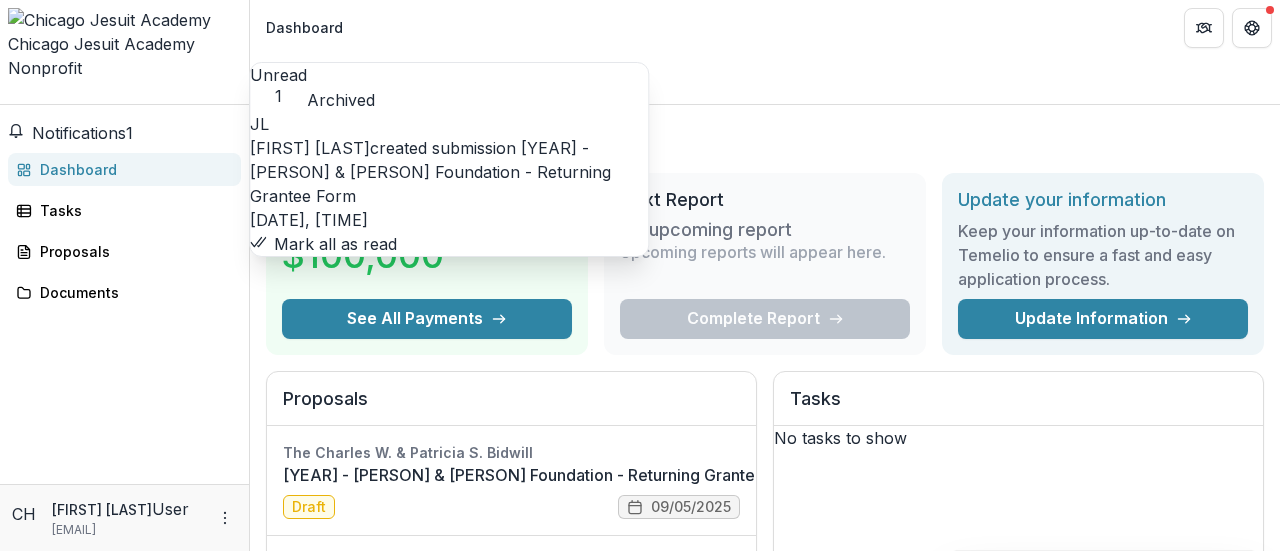 click on "[YEAR] - [PERSON] & [PERSON] Foundation - Returning Grantee Form" at bounding box center (430, 172) 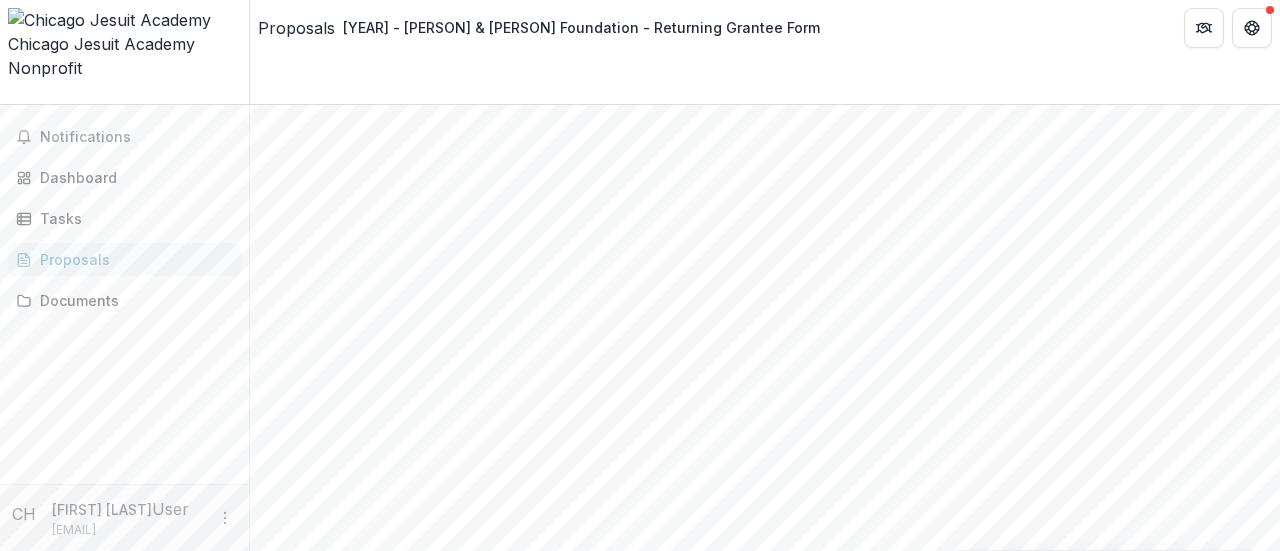 scroll, scrollTop: 0, scrollLeft: 0, axis: both 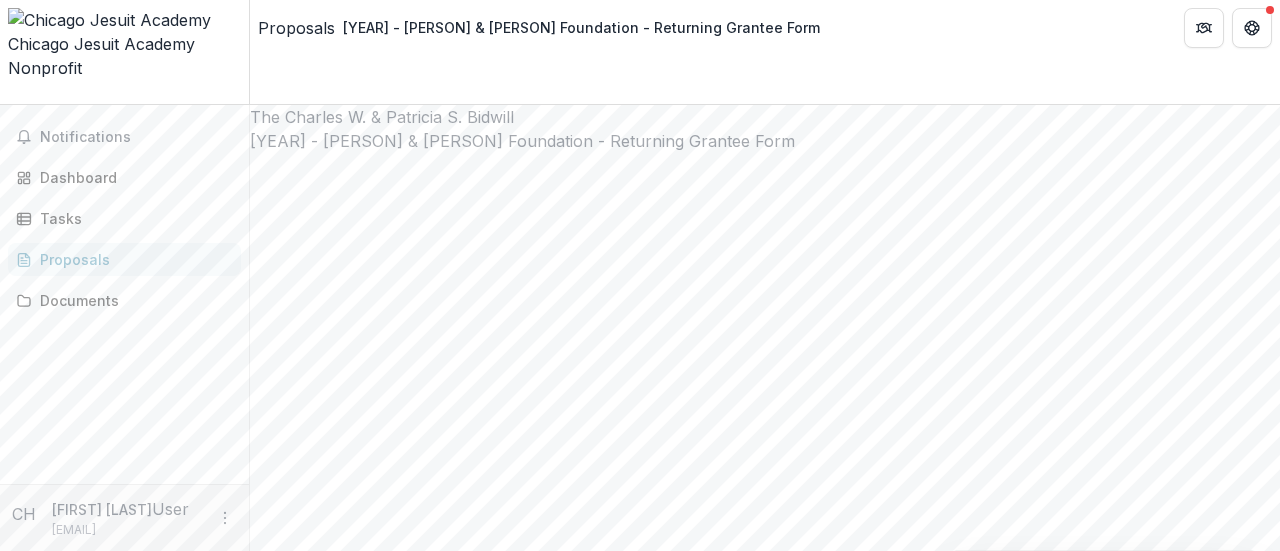drag, startPoint x: 526, startPoint y: 287, endPoint x: 487, endPoint y: 293, distance: 39.45884 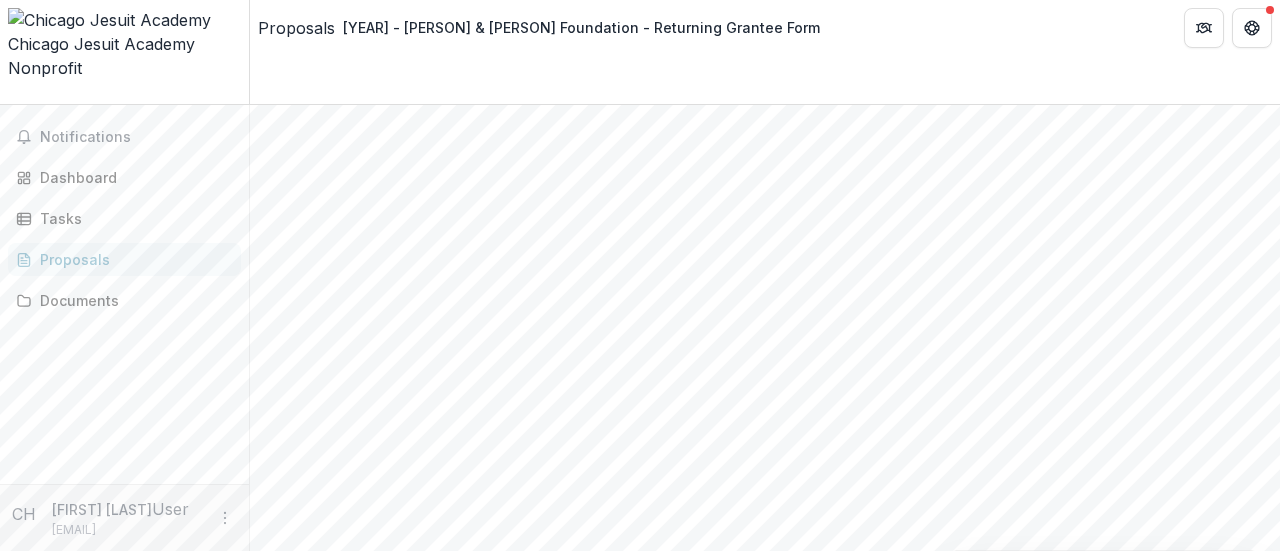 scroll, scrollTop: 1881, scrollLeft: 0, axis: vertical 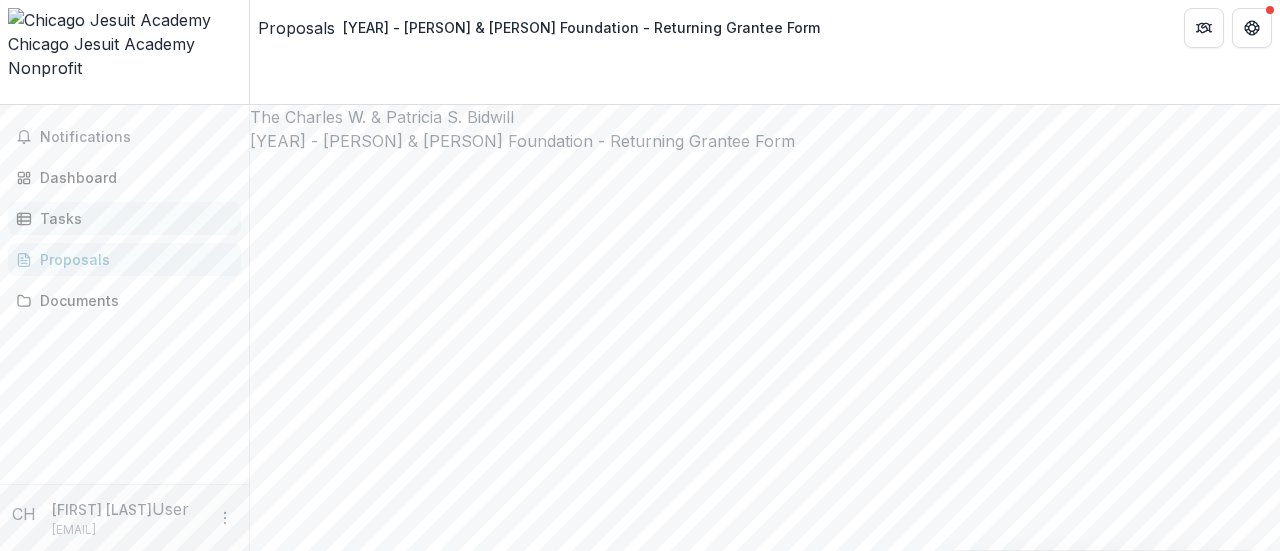 click on "Tasks" at bounding box center (132, 218) 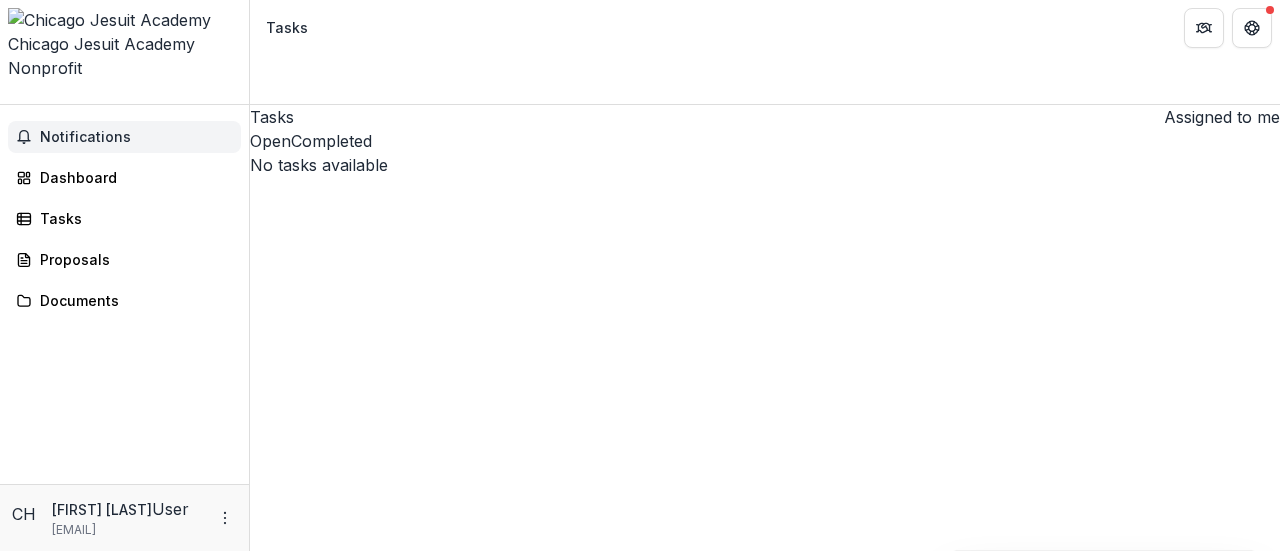 click on "Notifications" at bounding box center [136, 137] 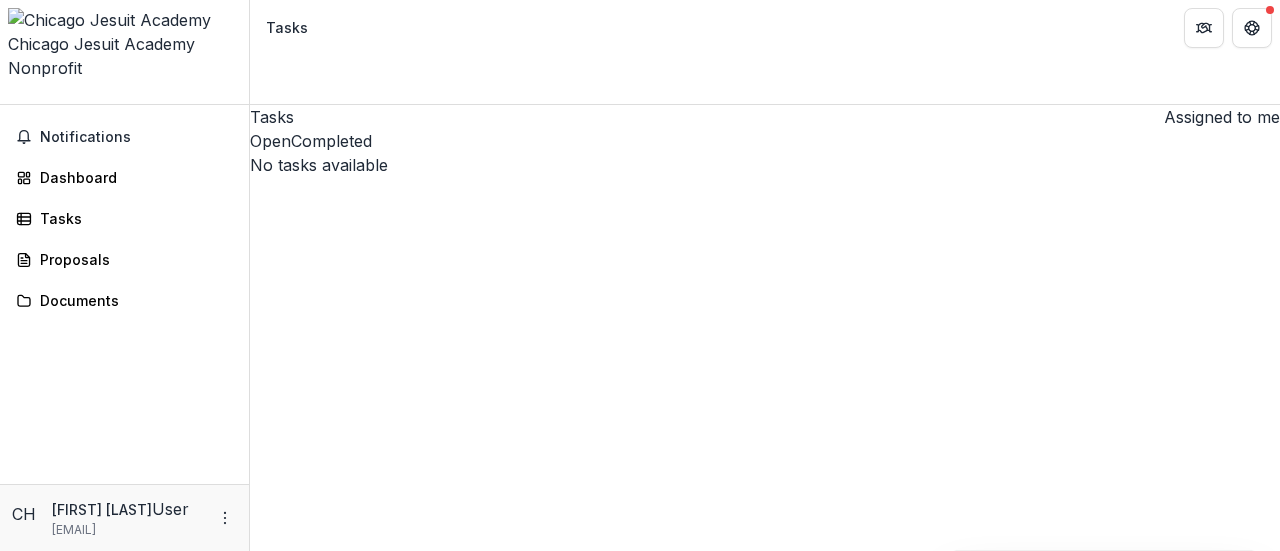 click on "Tasks Assigned to me" at bounding box center [765, 117] 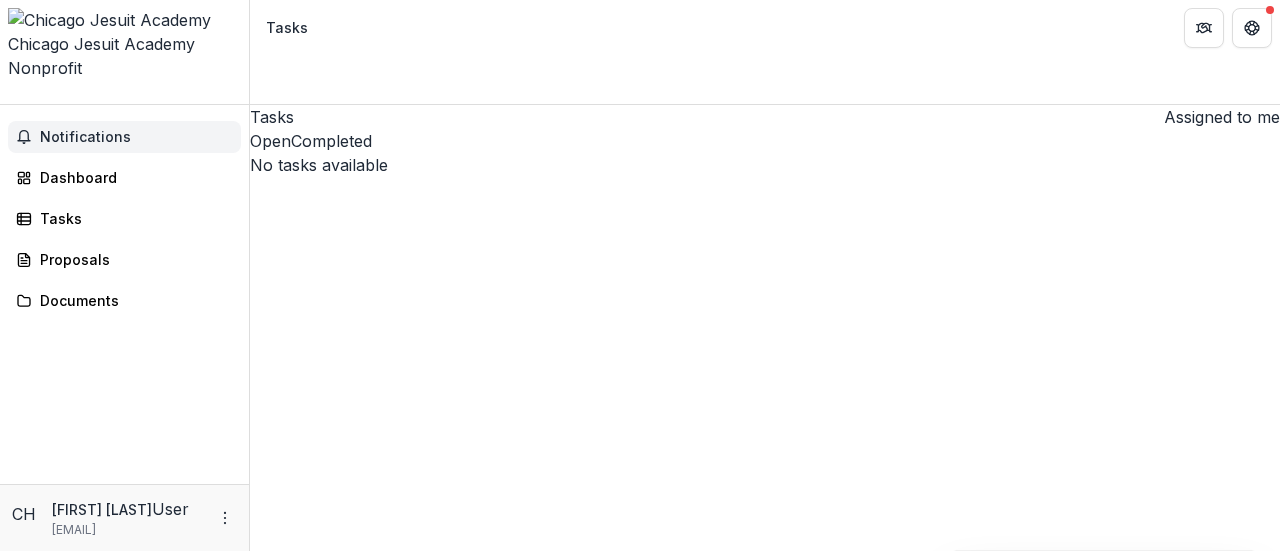click on "Notifications" at bounding box center (124, 137) 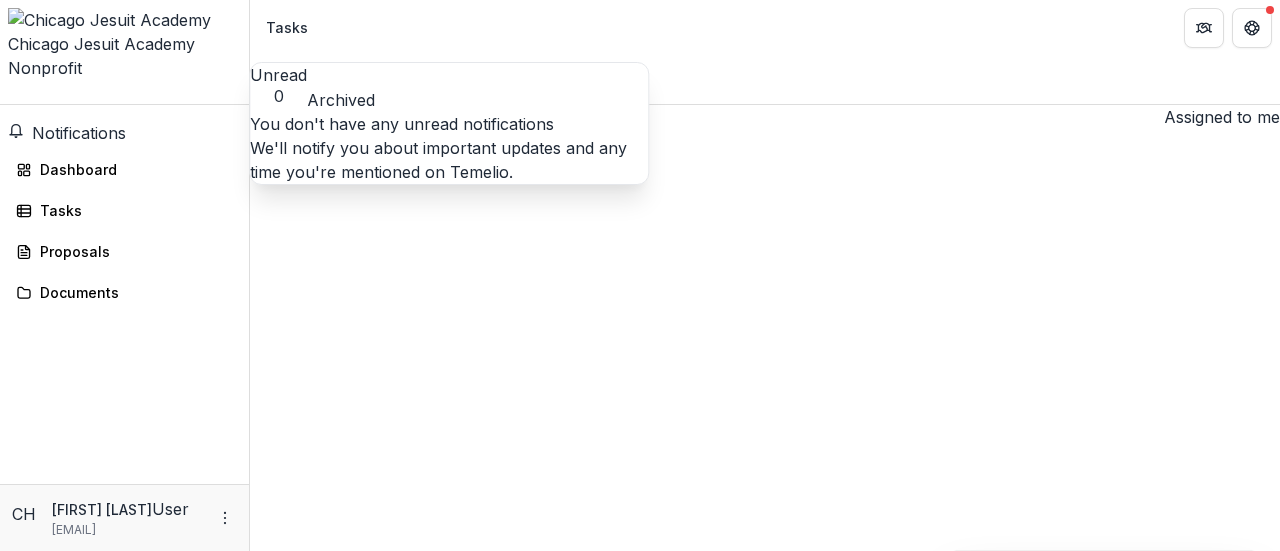 click on "Notifications" at bounding box center [79, 133] 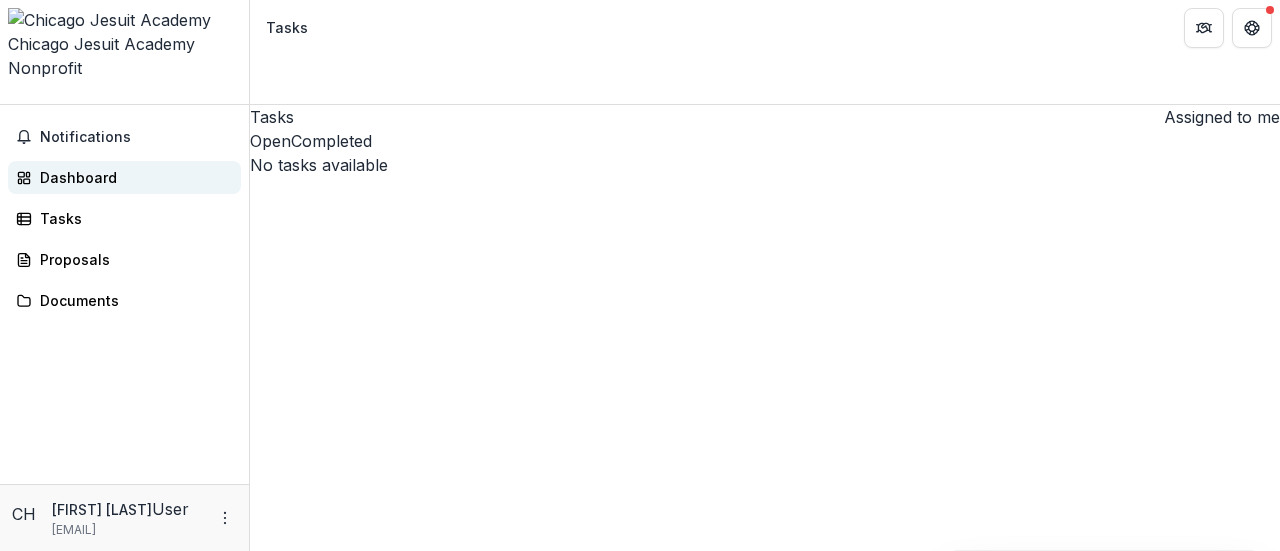 click on "Dashboard" at bounding box center [132, 177] 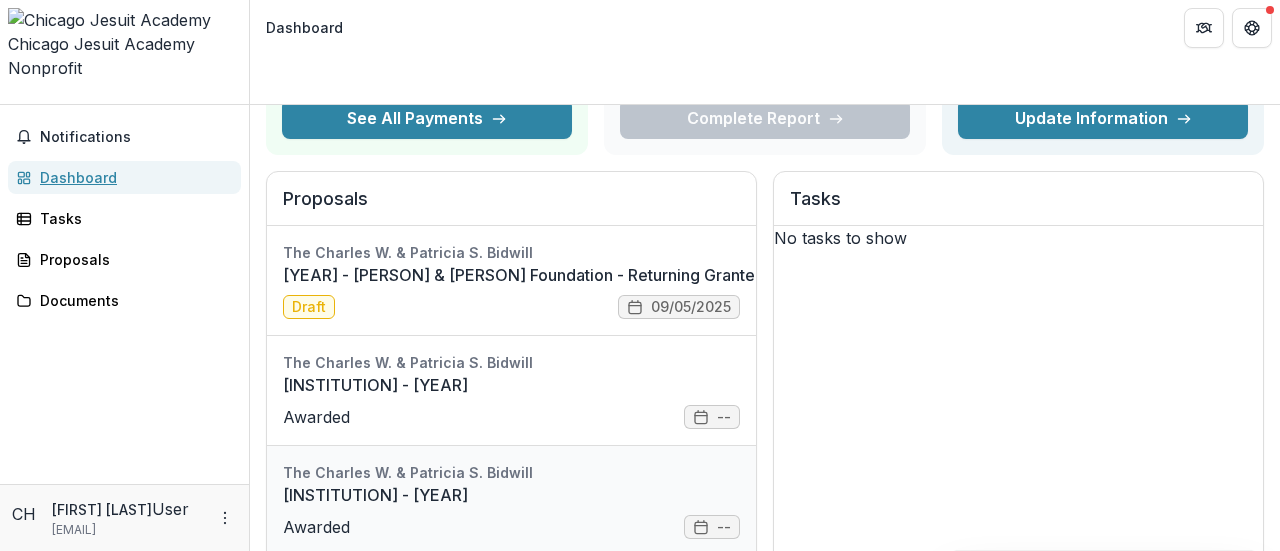 scroll, scrollTop: 200, scrollLeft: 0, axis: vertical 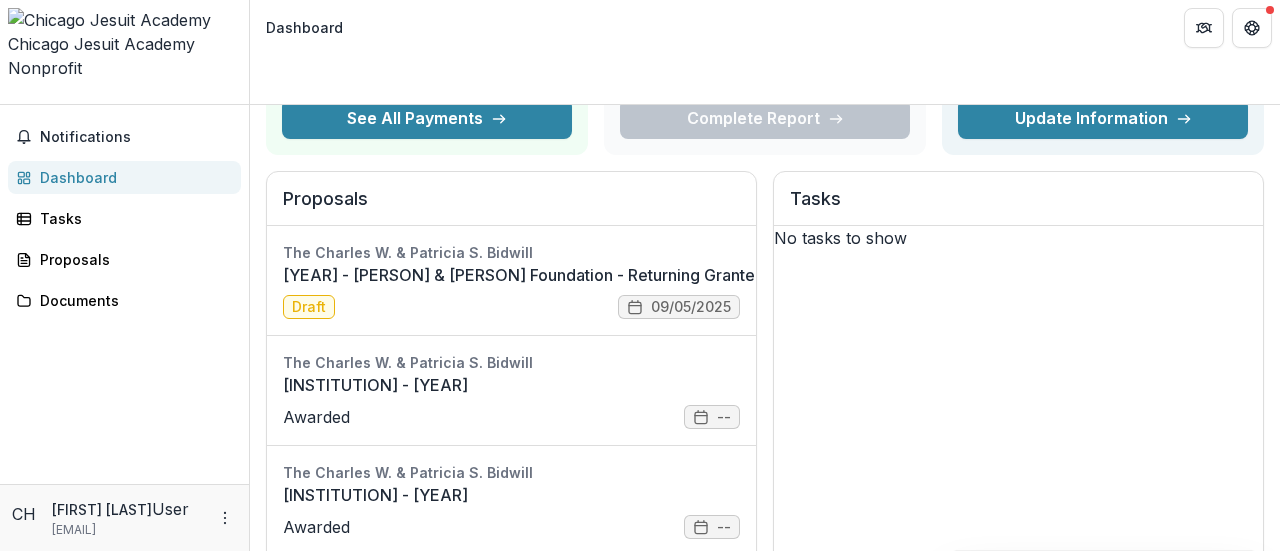 click on "[YEAR] - [PERSON] & [PERSON] Foundation - Returning Grantee Form" at bounding box center [545, 275] 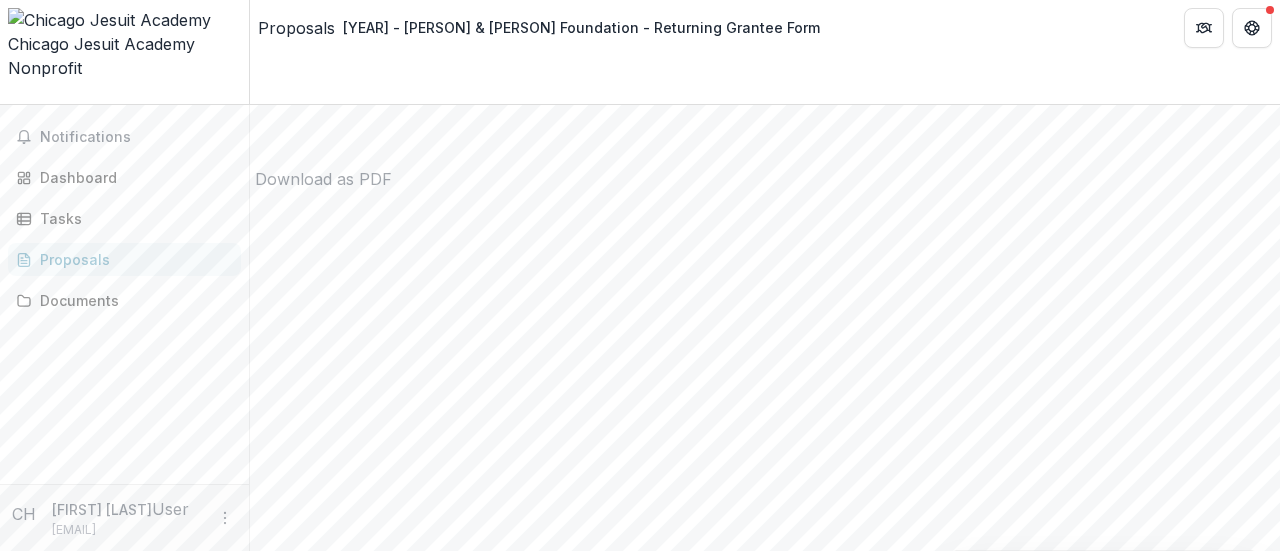 click 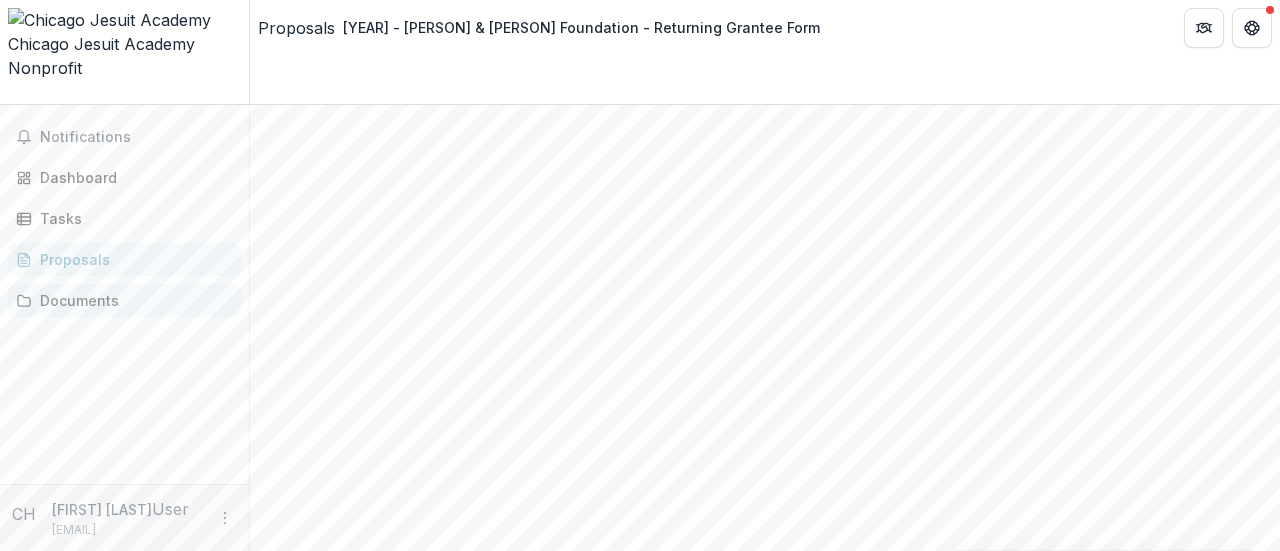 click on "Documents" at bounding box center [132, 300] 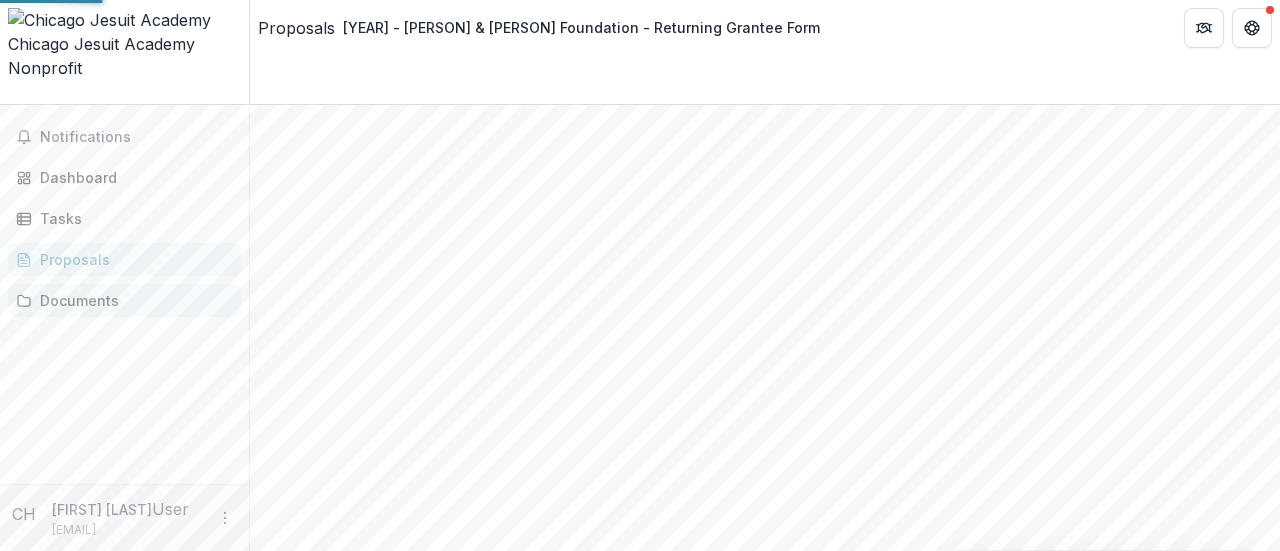 scroll, scrollTop: 0, scrollLeft: 0, axis: both 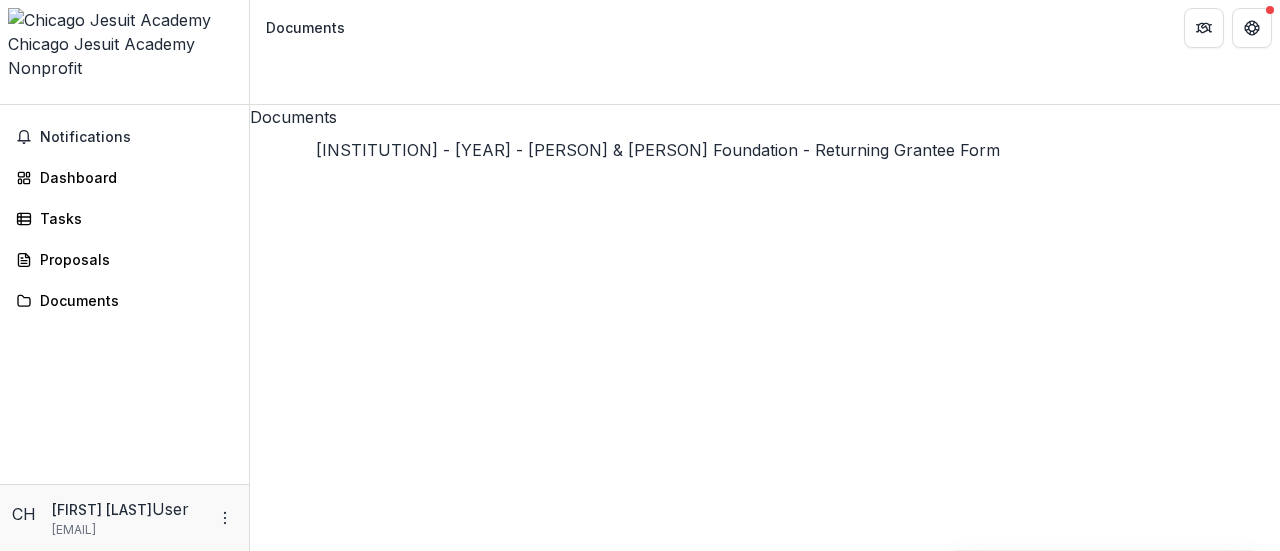 click on "[INSTITUTION] - [YEAR] - [PERSON] & [PERSON] Foundation - Returning Grantee Form" at bounding box center [592, 2281] 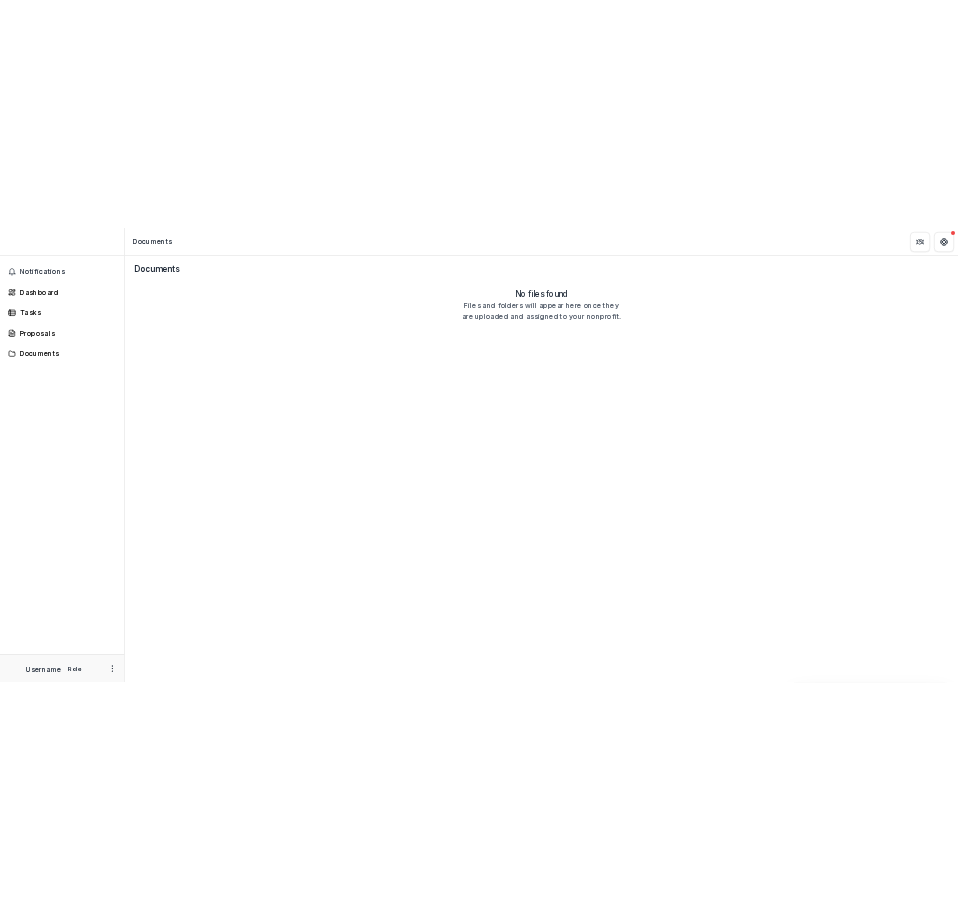 scroll, scrollTop: 0, scrollLeft: 0, axis: both 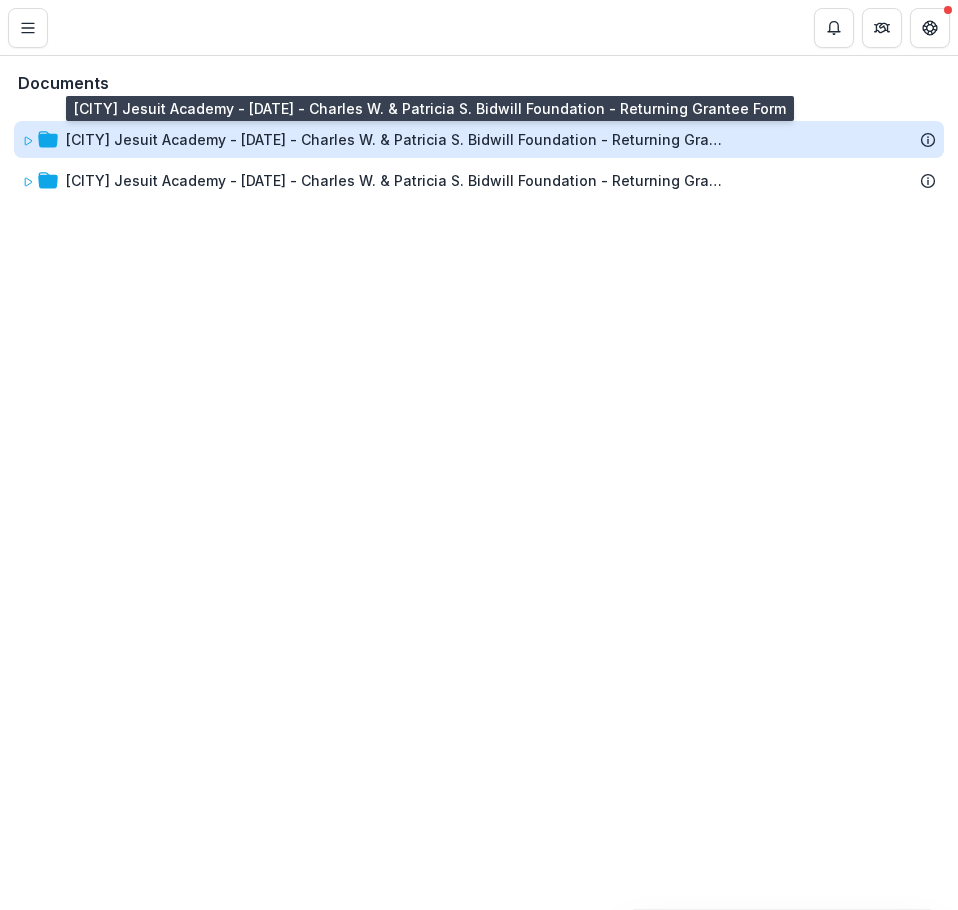 click on "[CITY] Jesuit Academy - [DATE] - Charles W. & Patricia S. Bidwill Foundation - Returning Grantee Form" at bounding box center [396, 139] 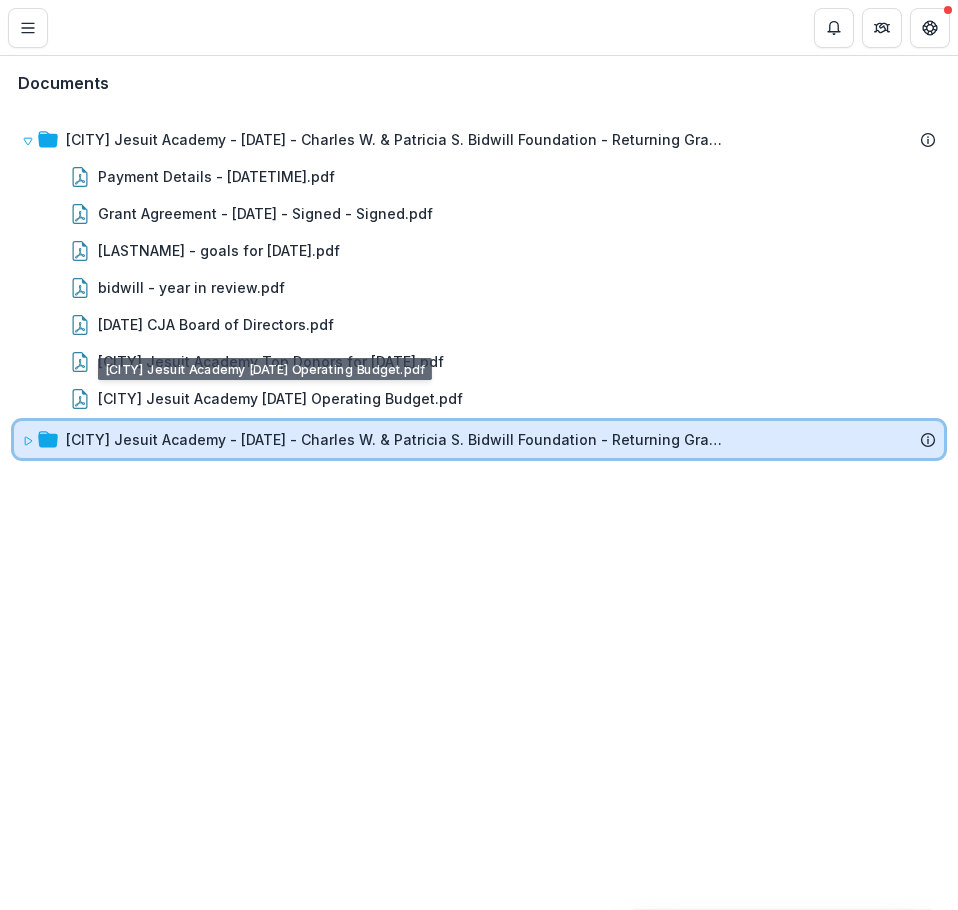 click on "[CITY] Jesuit Academy - [DATE] - Charles W. & Patricia S. Bidwill Foundation - Returning Grantee Form" at bounding box center (479, 439) 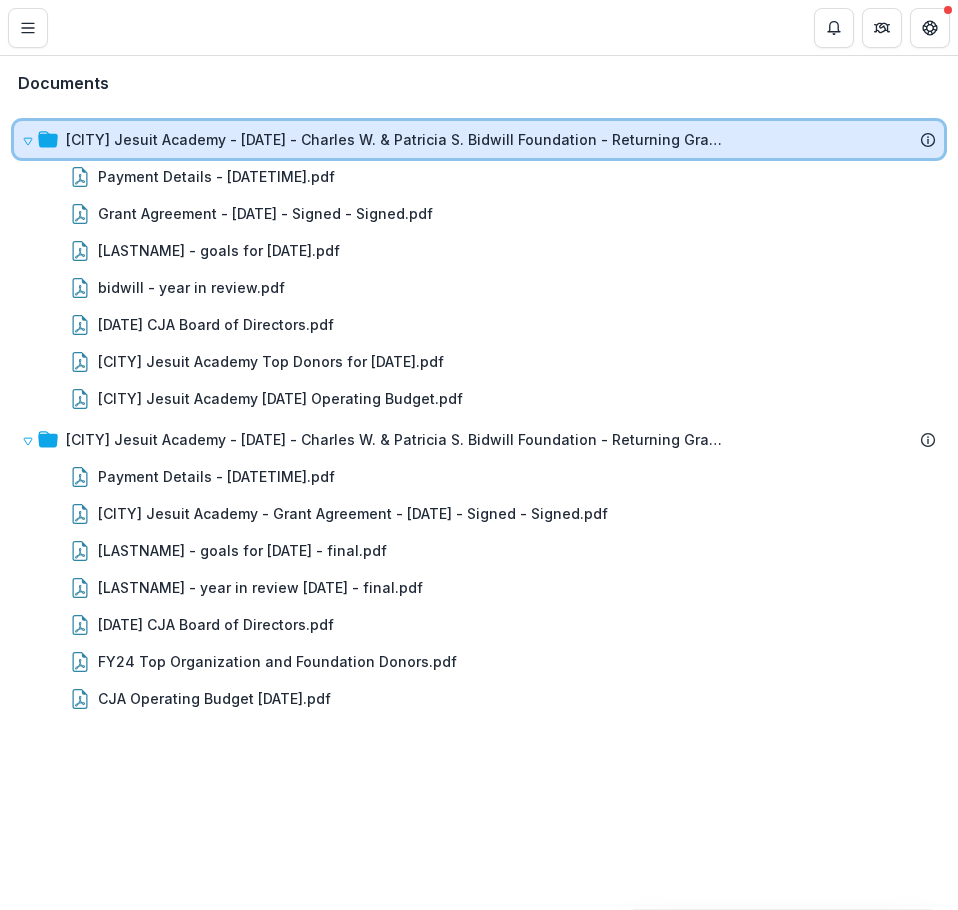 click on "[INSTITUTION] - [YEAR] - [PERSON] & [PERSON] Foundation - Returning Grantee Form" at bounding box center (479, 139) 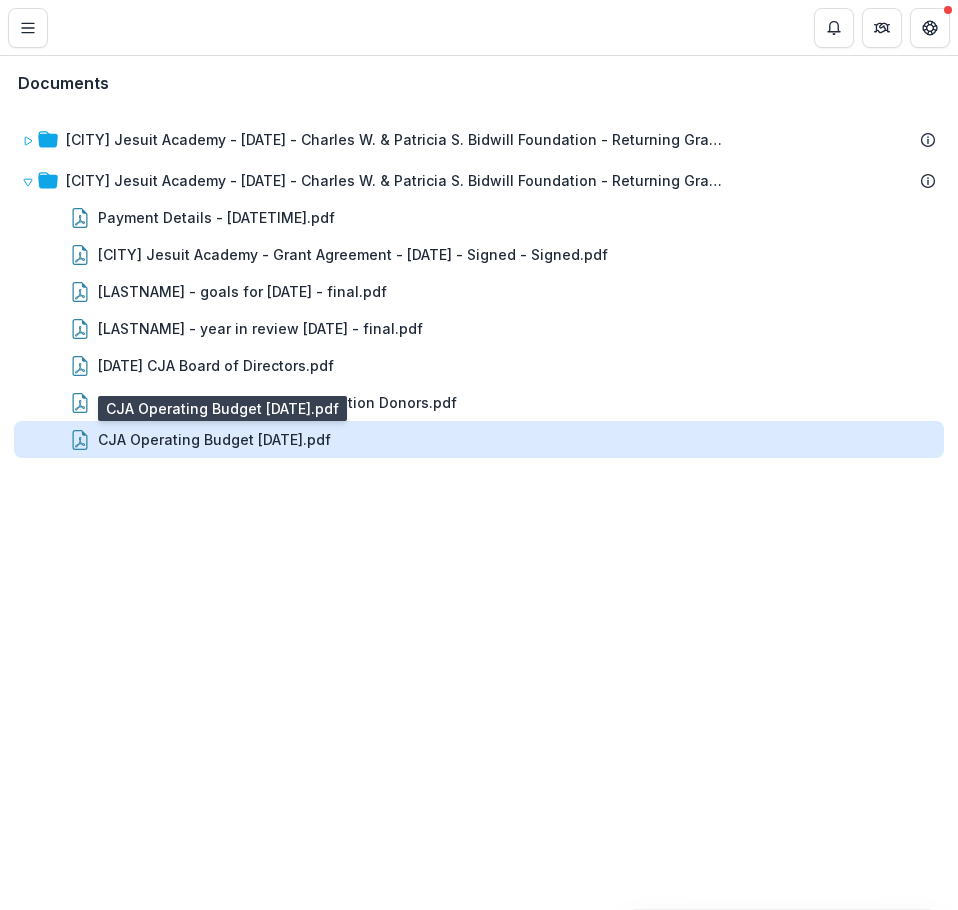 click on "[INSTITUTION] Operating Budget SY24-25.pdf" at bounding box center (214, 439) 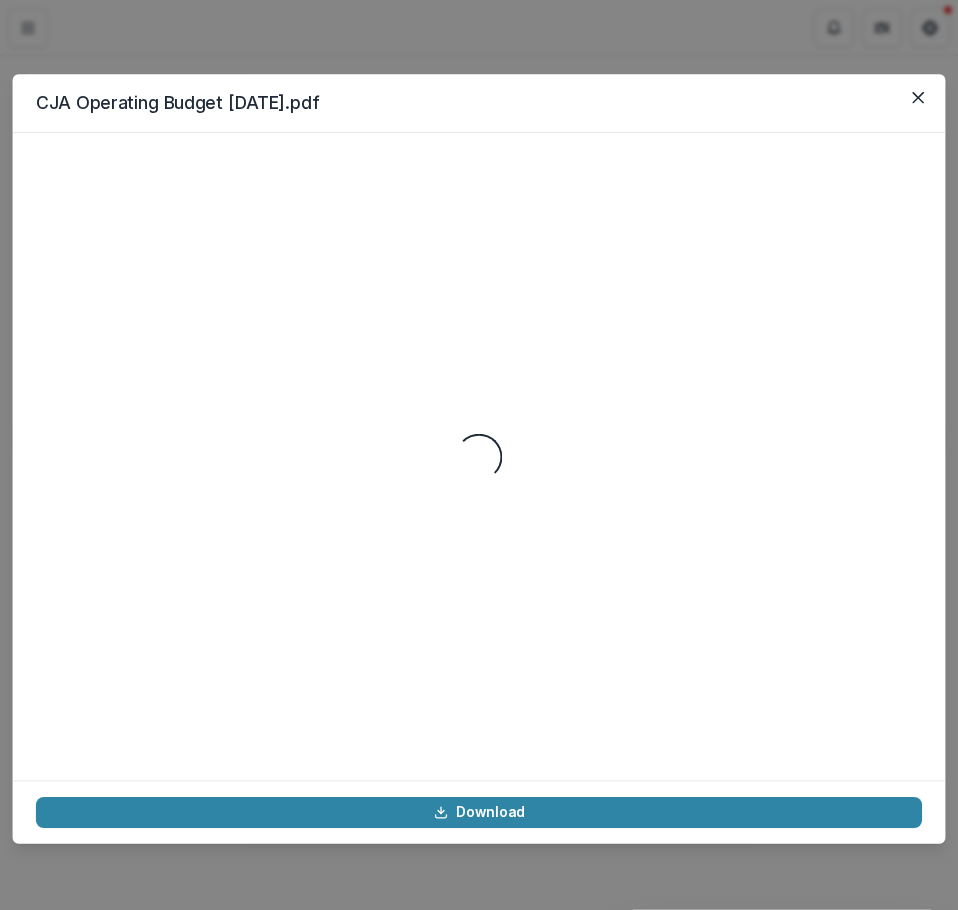 click on "Loading..." at bounding box center [479, 456] 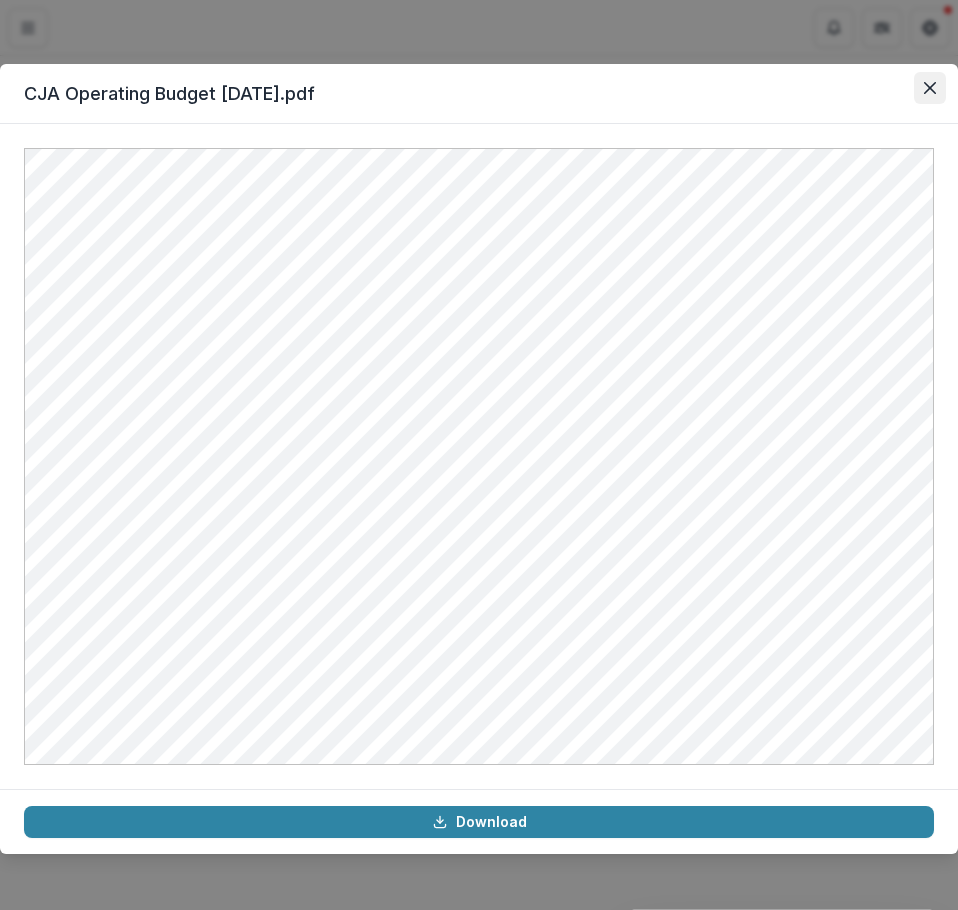 click 